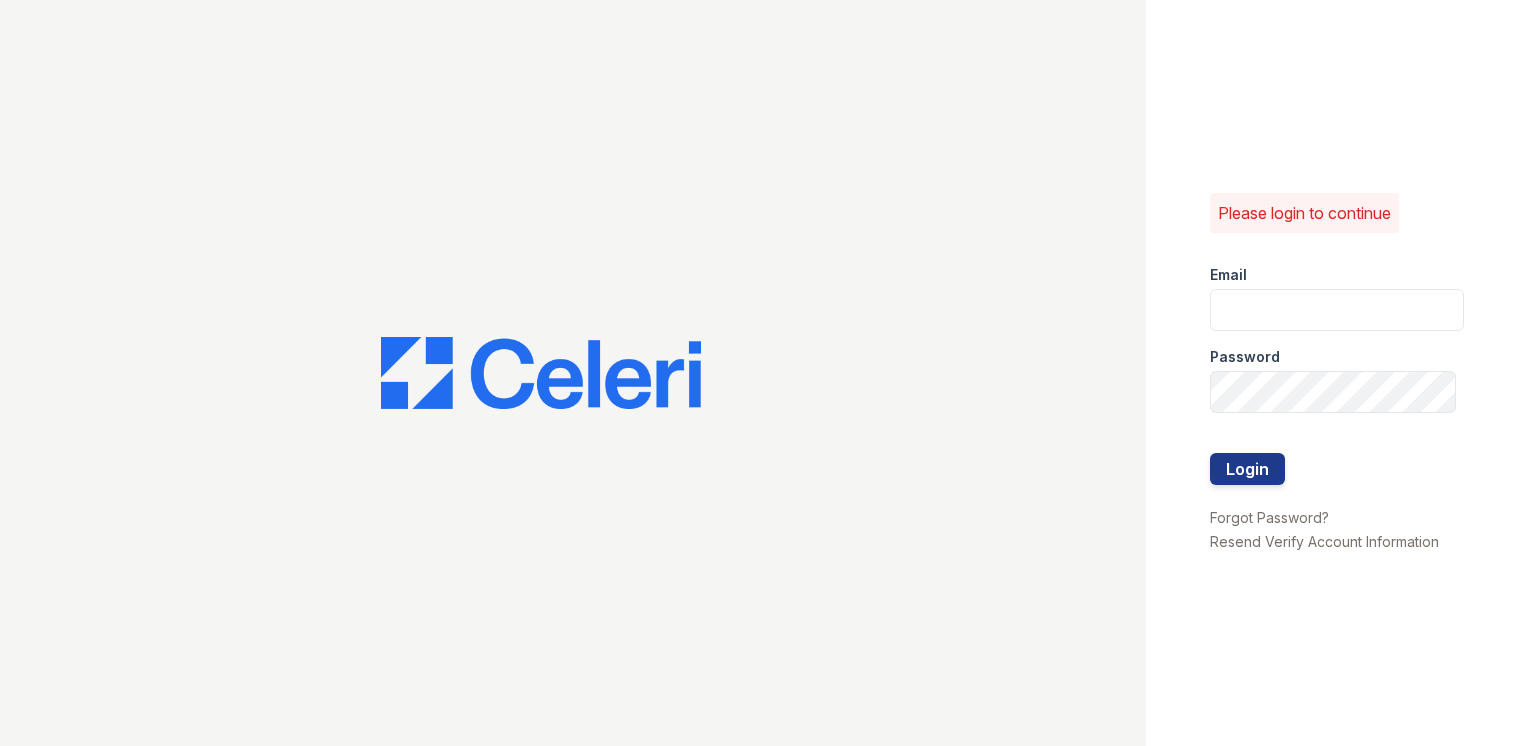 scroll, scrollTop: 0, scrollLeft: 0, axis: both 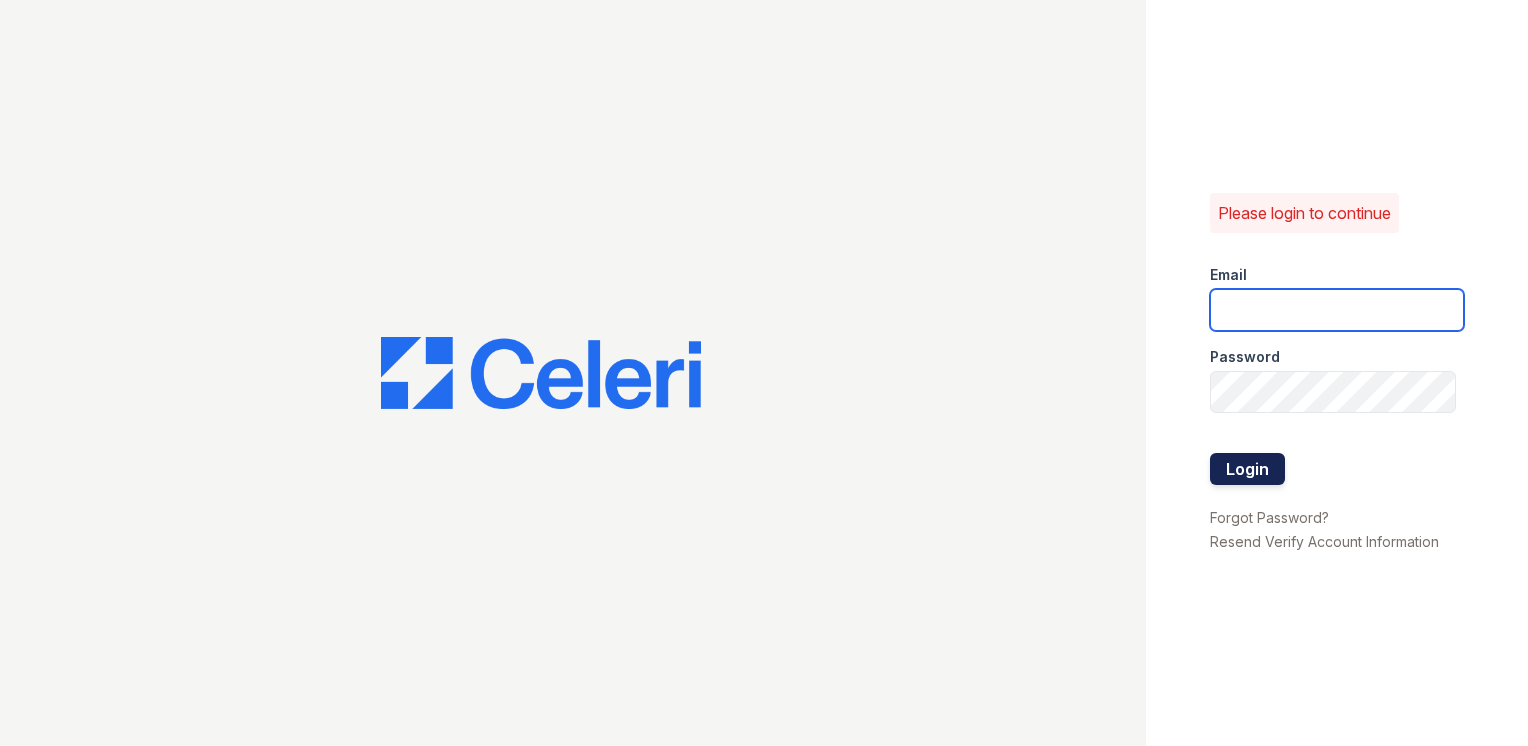type on "[EMAIL]" 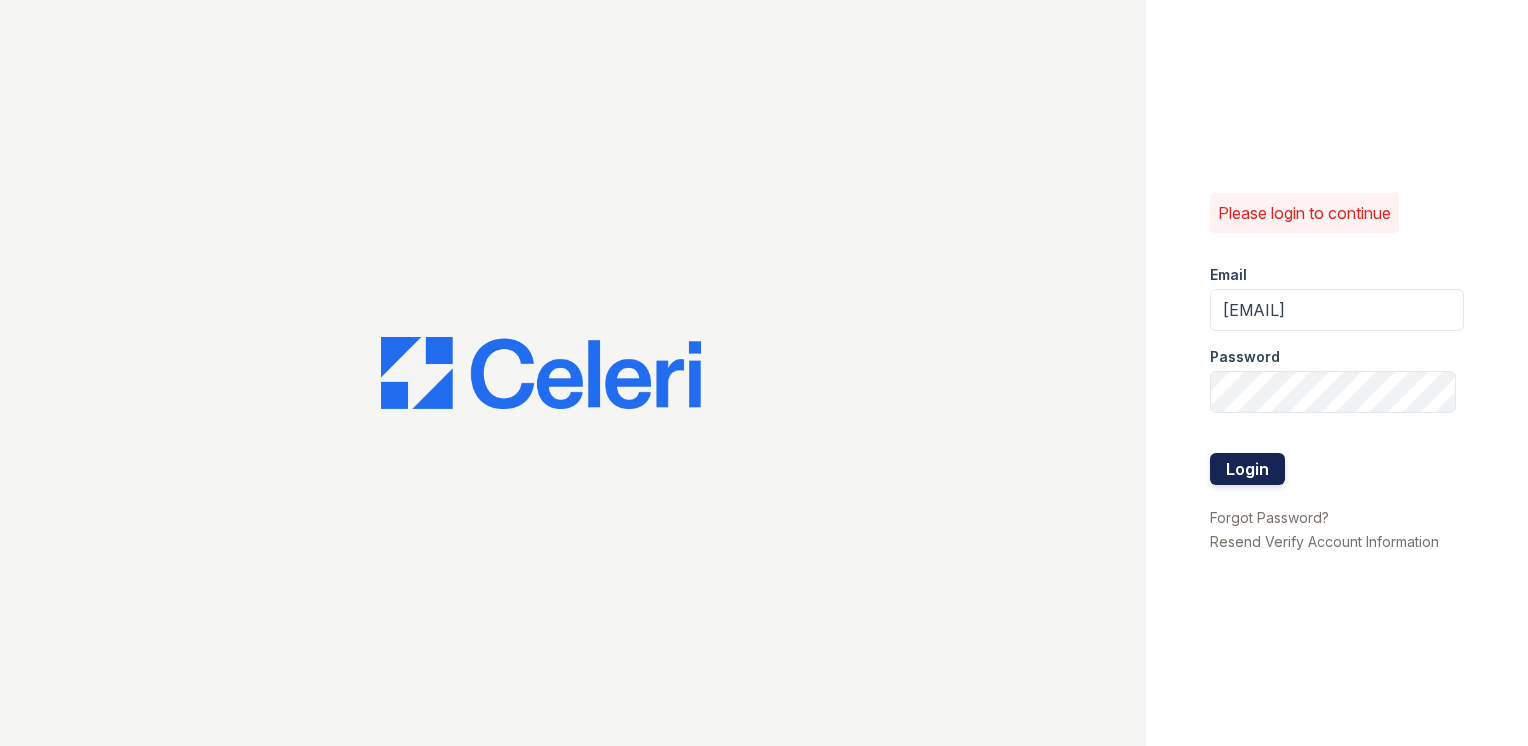 click on "Login" at bounding box center (1247, 469) 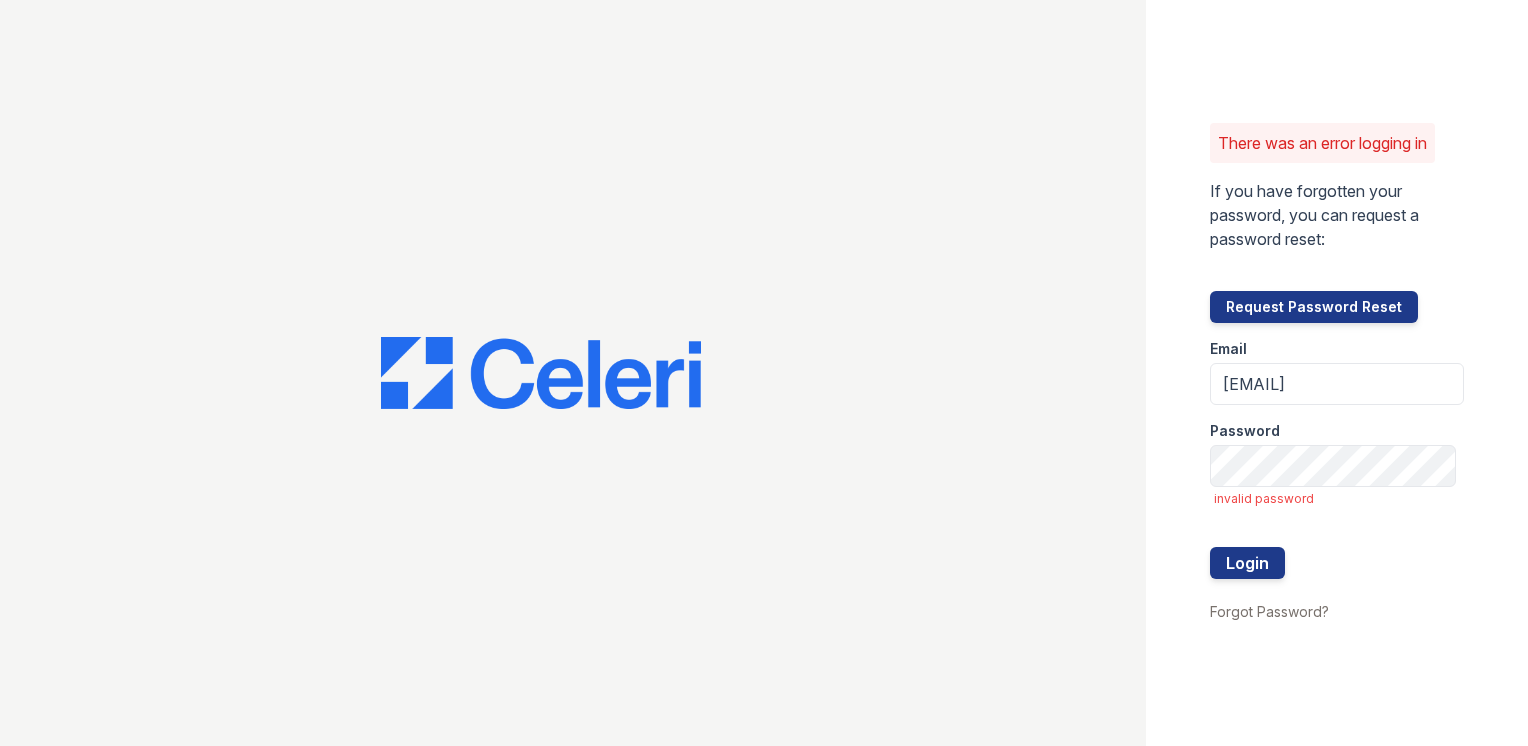 scroll, scrollTop: 0, scrollLeft: 0, axis: both 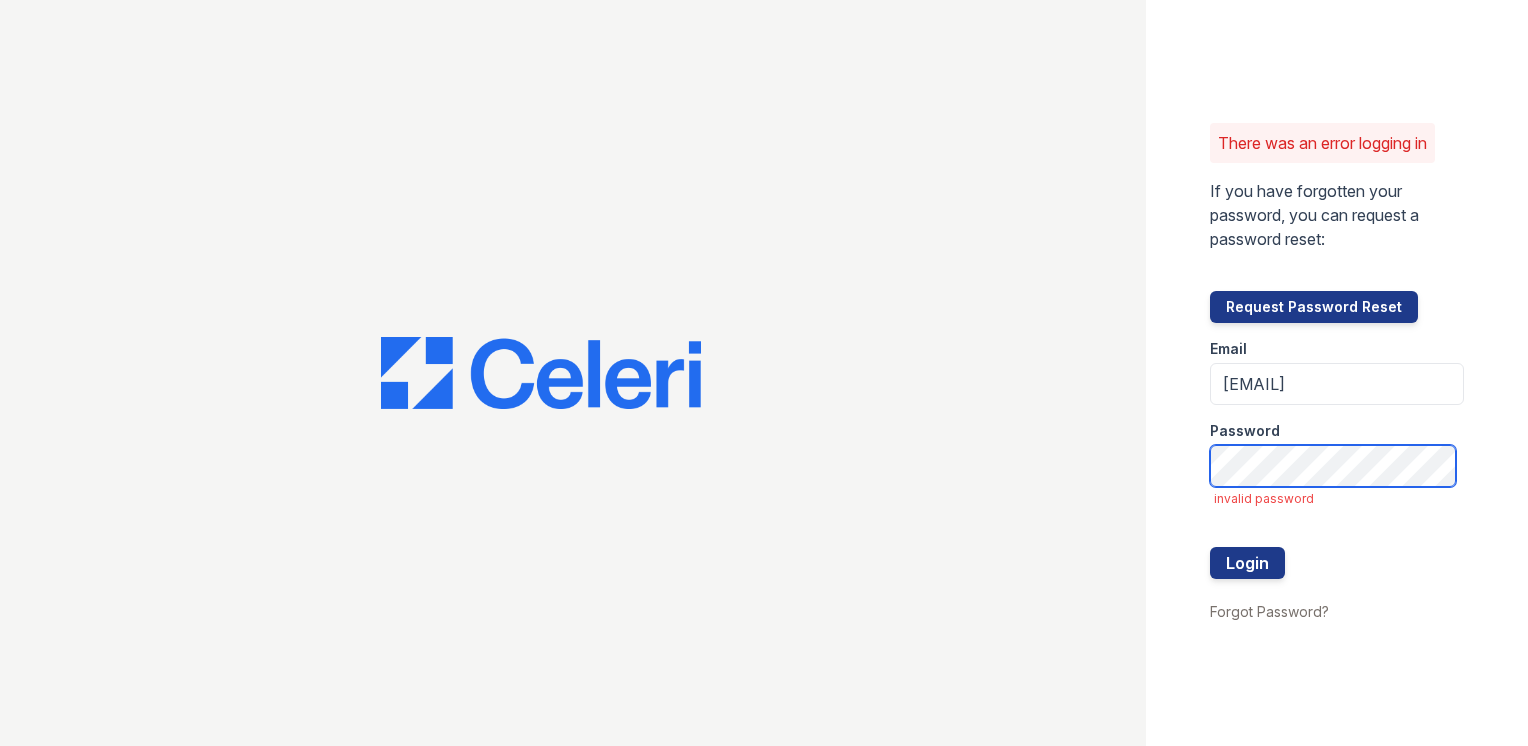 click on "There was an error logging in
If you have forgotten your password, you can request a password reset:
Request Password Reset
Email
lfountain@mmgmgt.com
Password
invalid password
Login
Forgot Password?" at bounding box center [1337, 373] 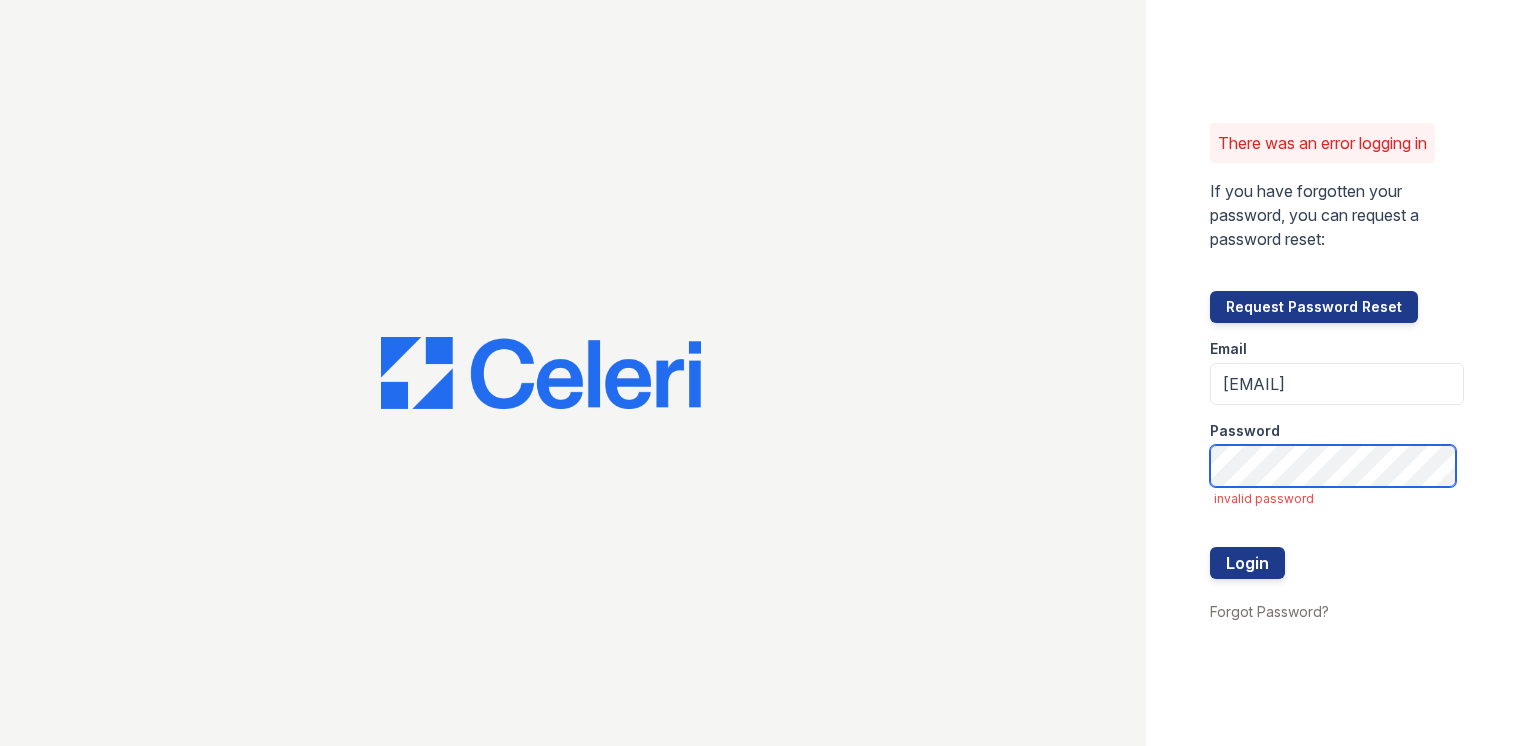 click on "There was an error logging in
If you have forgotten your password, you can request a password reset:
Request Password Reset
Email
lfountain@mmgmgt.com
Password
invalid password
Login
Forgot Password?" at bounding box center [1337, 373] 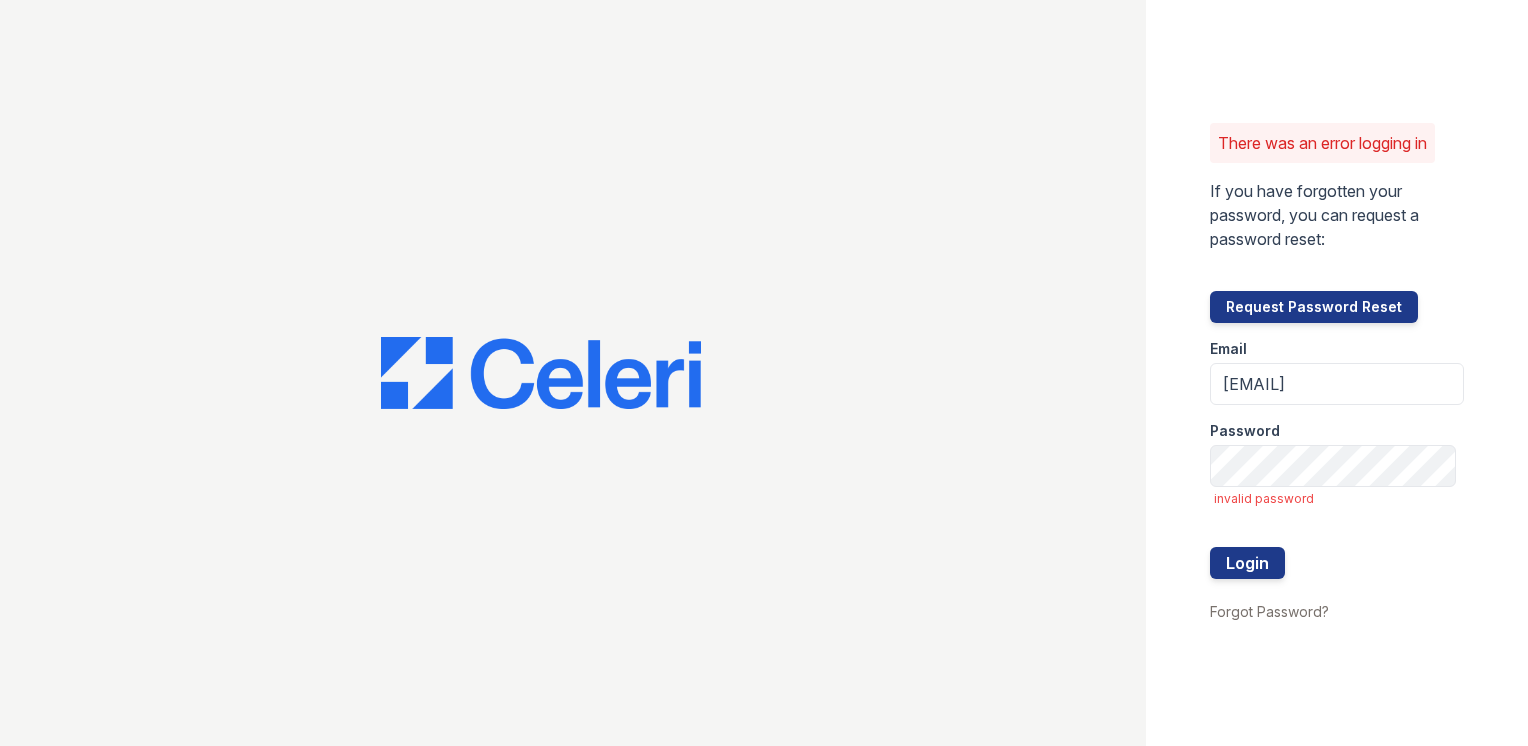 scroll, scrollTop: 0, scrollLeft: 0, axis: both 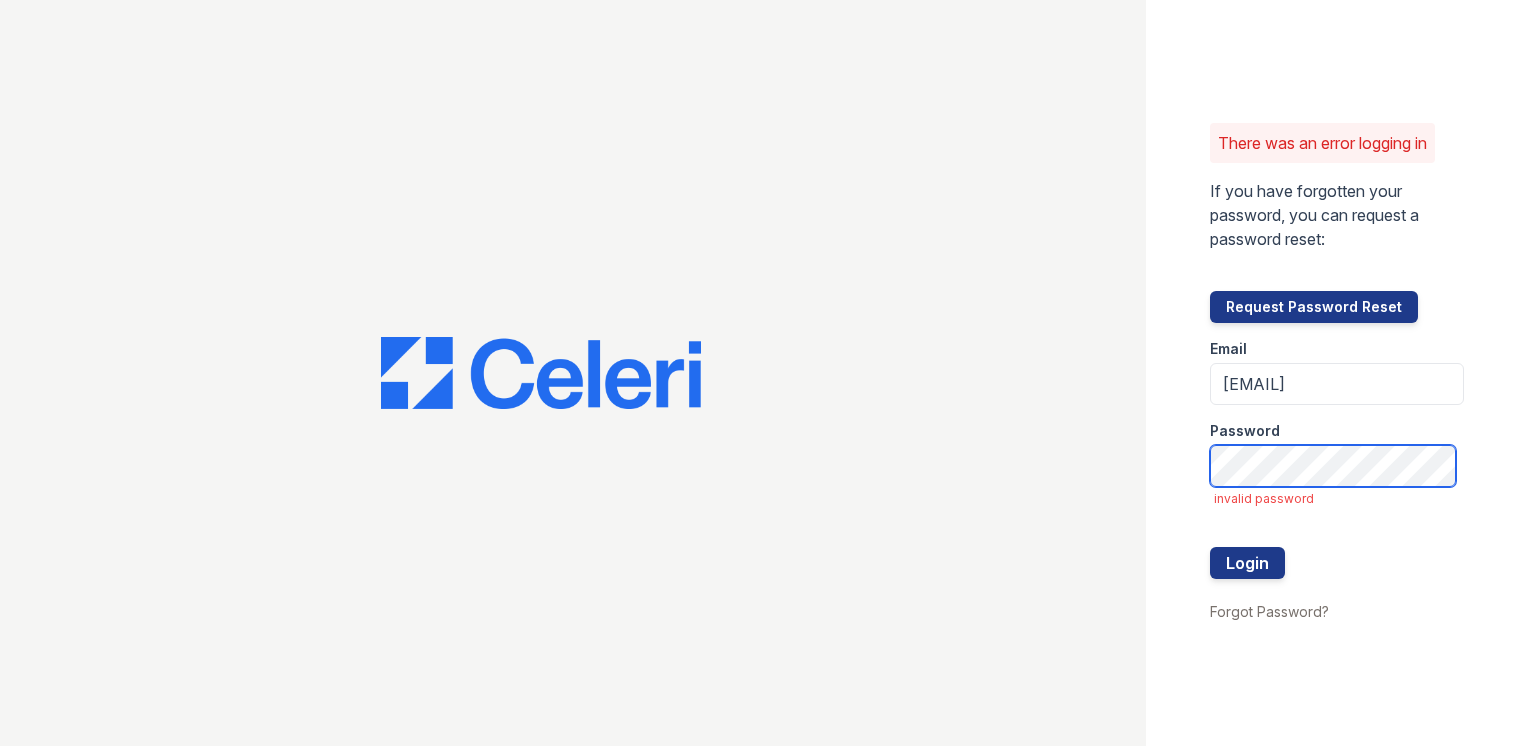 click on "Email
[EMAIL]
Password
invalid password
Login" at bounding box center (1337, 461) 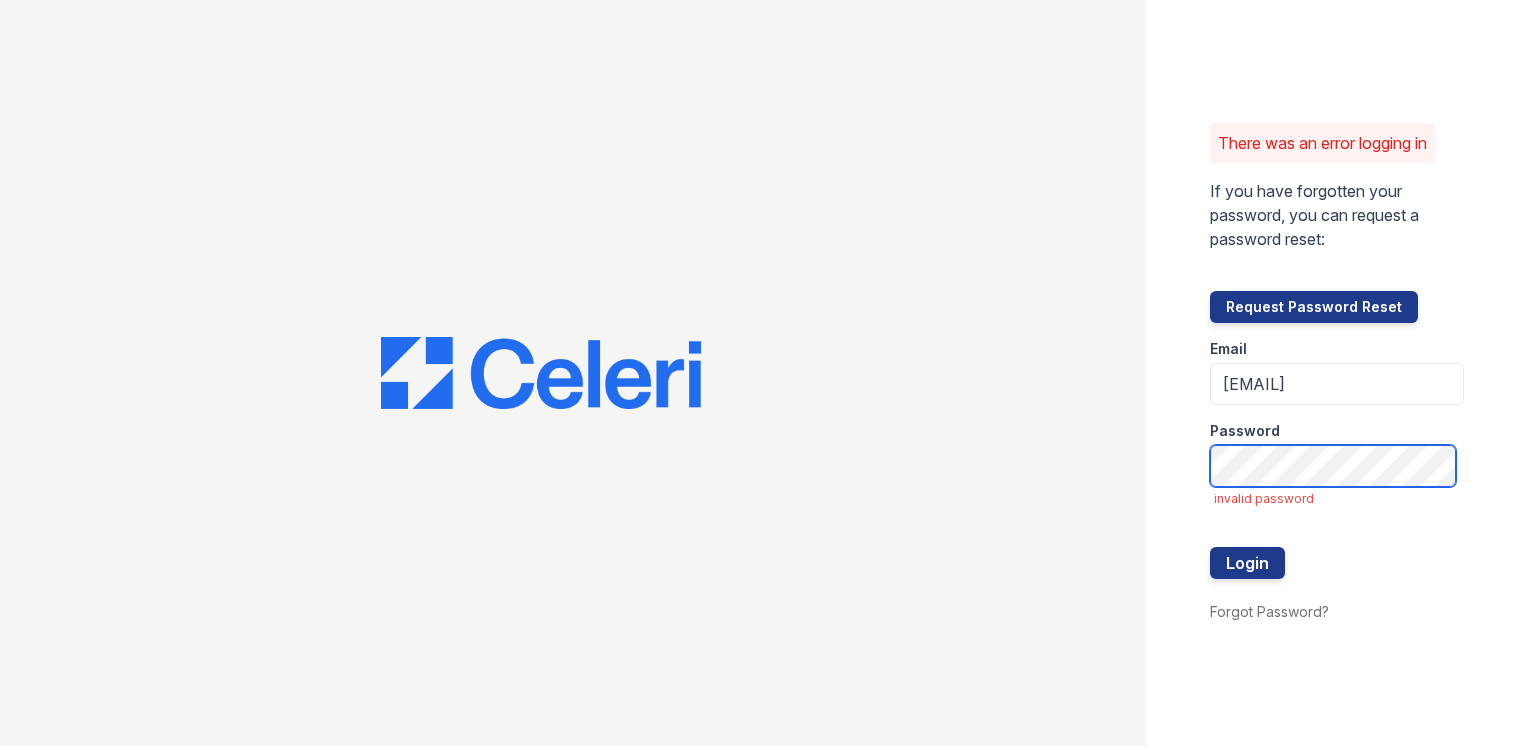 click on "Login" at bounding box center [1247, 563] 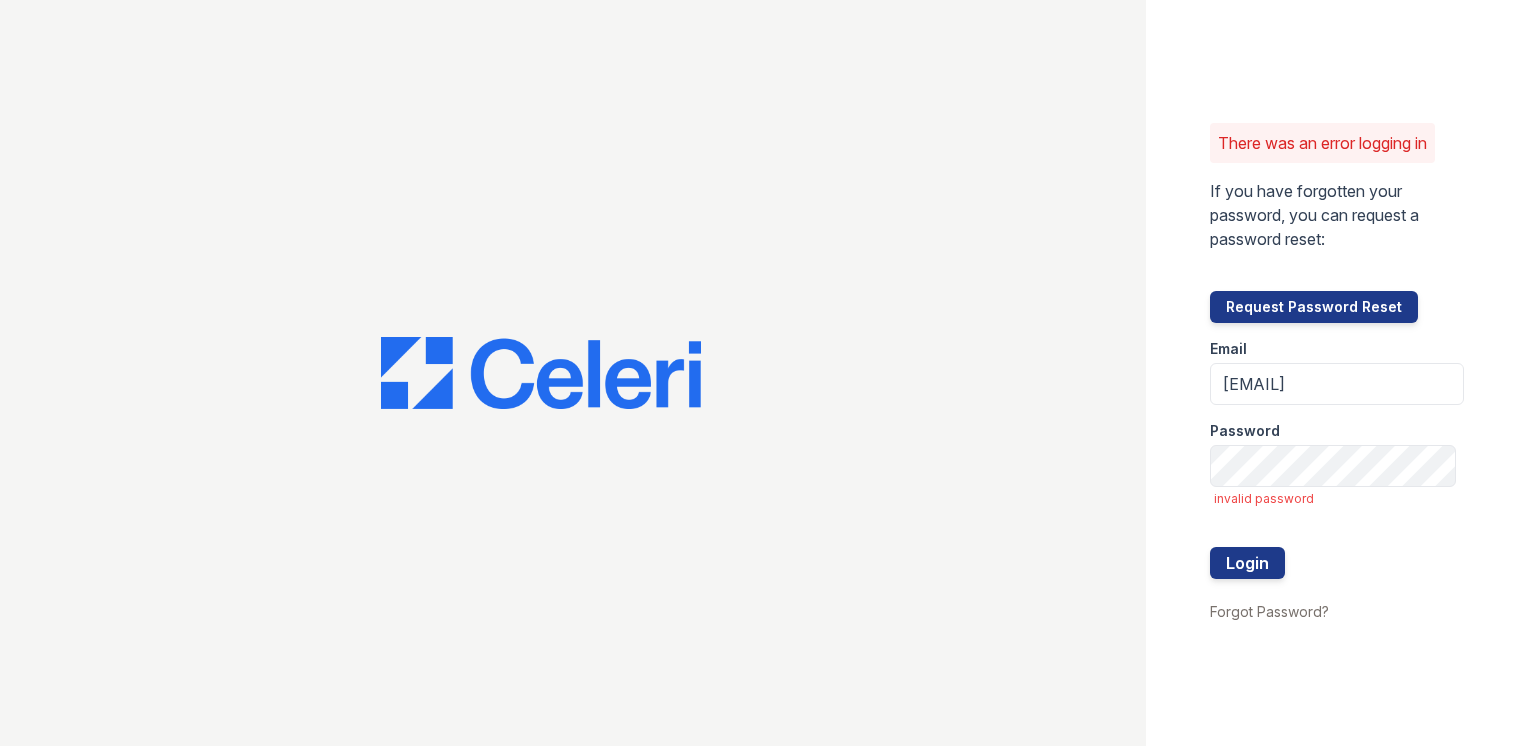 scroll, scrollTop: 0, scrollLeft: 0, axis: both 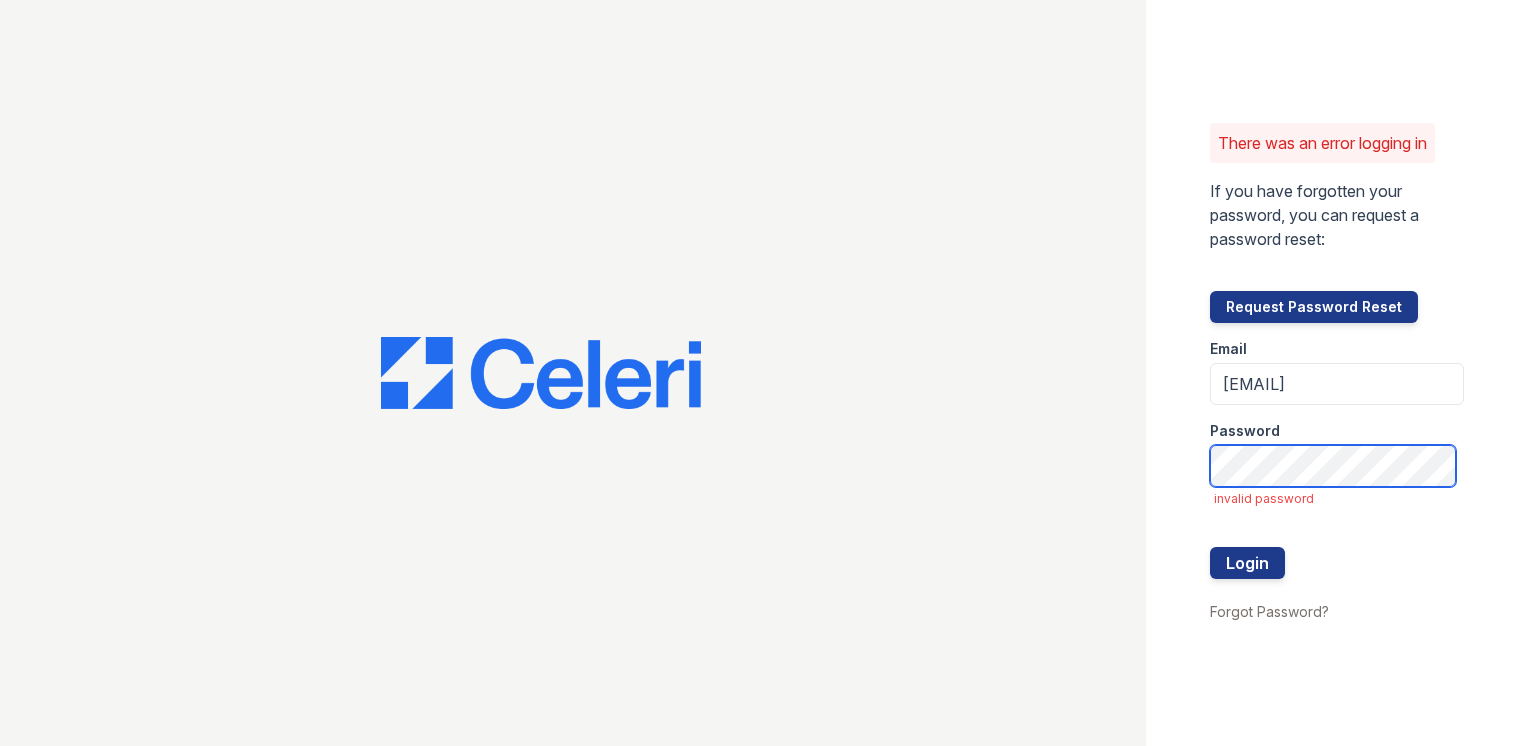 click on "There was an error logging in
If you have forgotten your password, you can request a password reset:
Request Password Reset
Email
lfountain@mmgmgt.com
Password
invalid password
Login
Forgot Password?" at bounding box center (1337, 373) 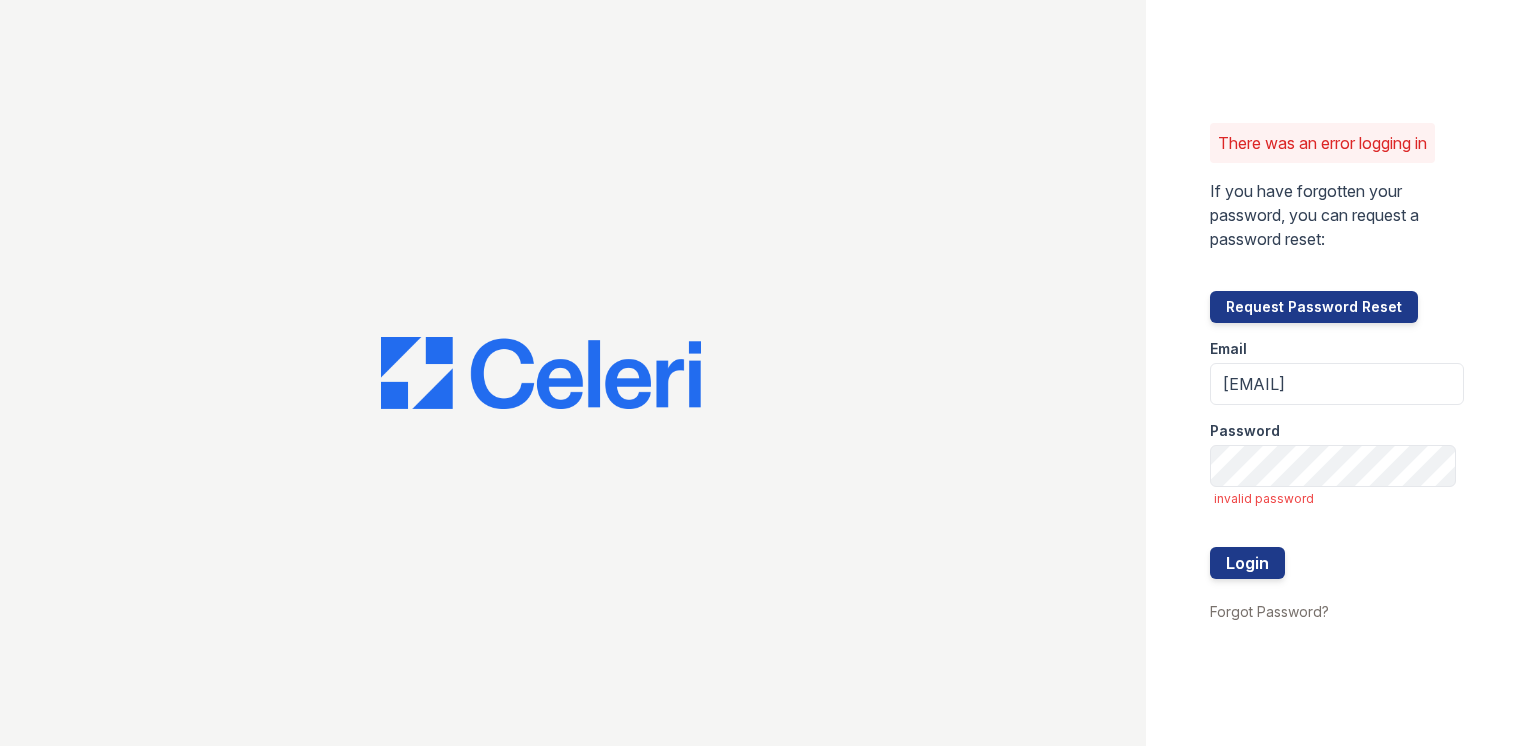 scroll, scrollTop: 0, scrollLeft: 0, axis: both 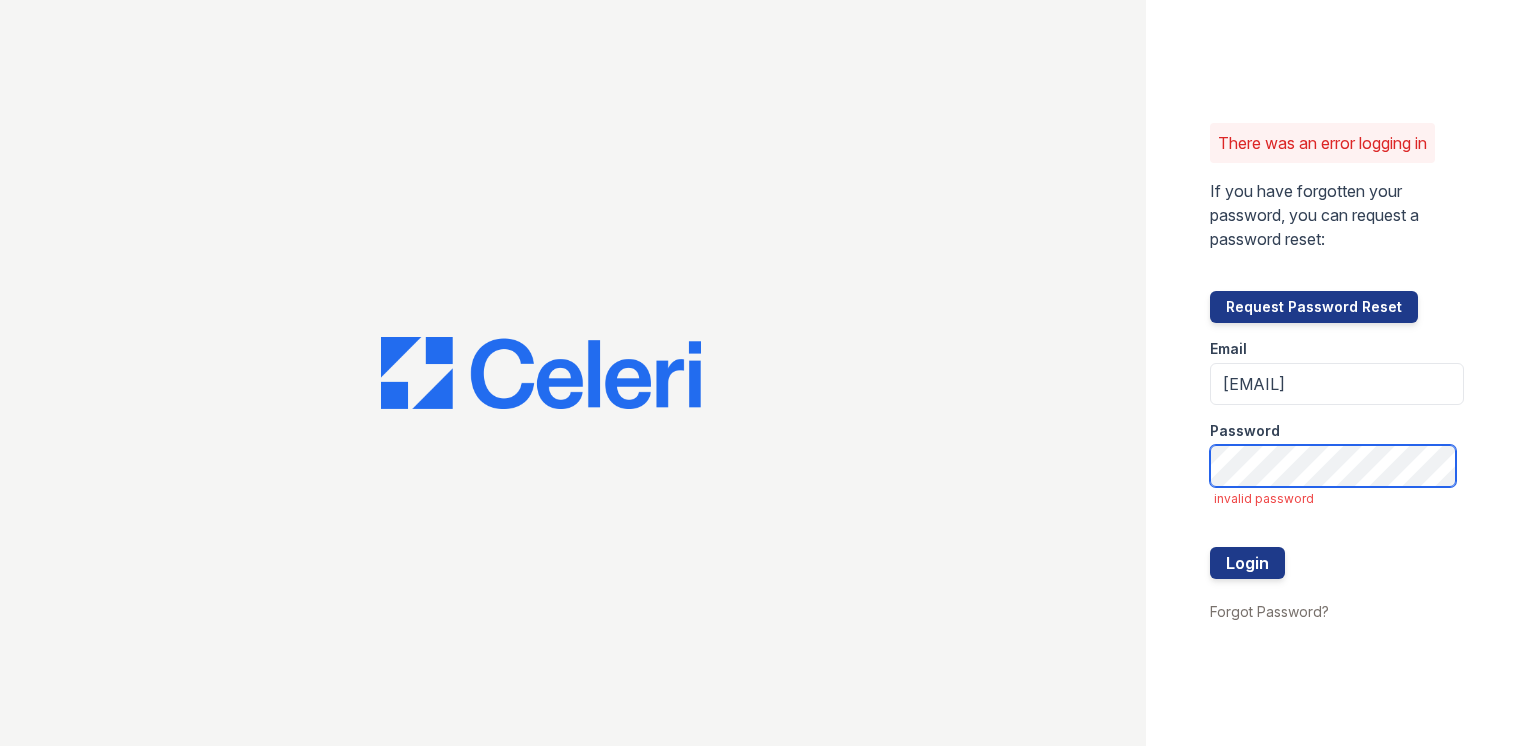 click on "Email
lfountain@mmgmgt.com
Password
invalid password
Login" at bounding box center (1337, 461) 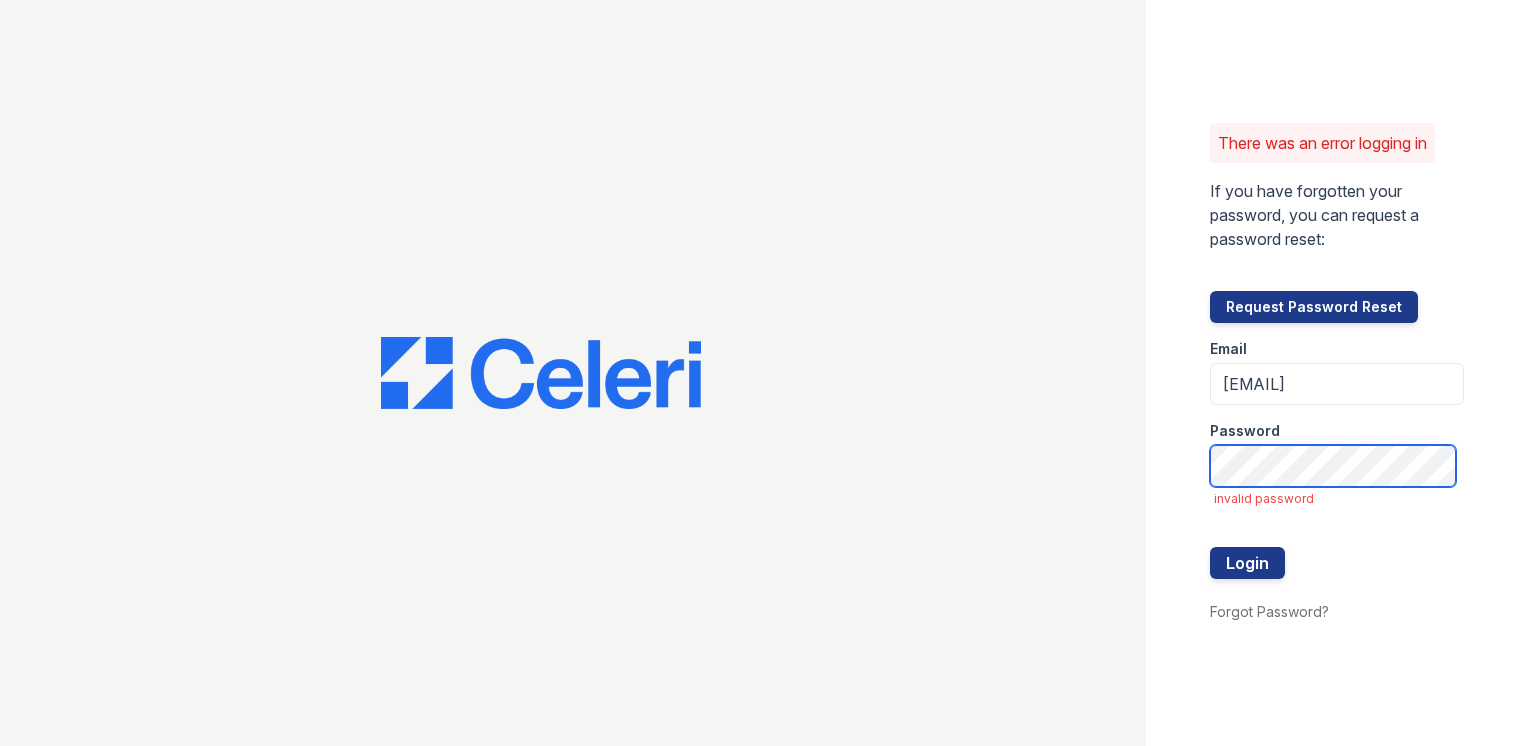 click on "Login" at bounding box center [1247, 563] 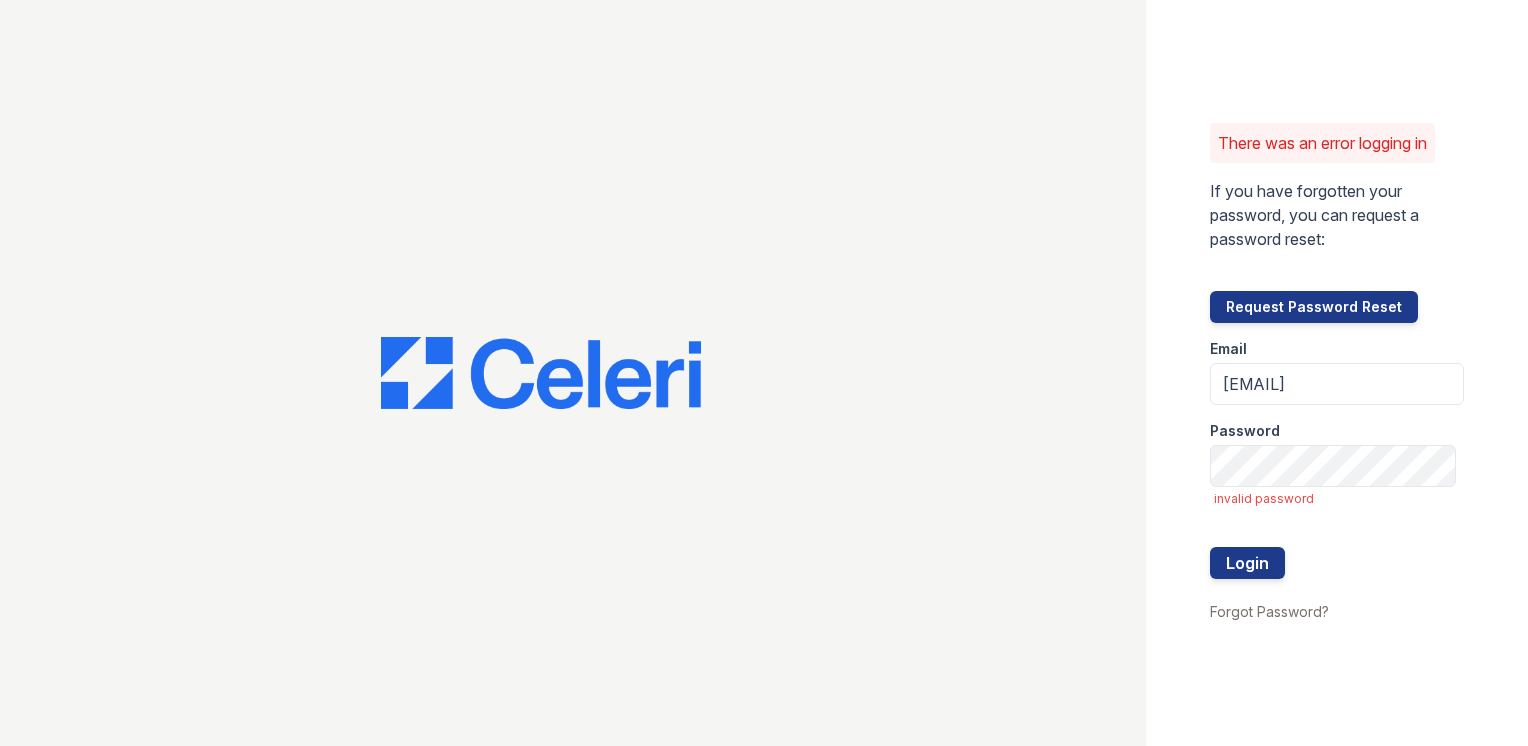 scroll, scrollTop: 0, scrollLeft: 0, axis: both 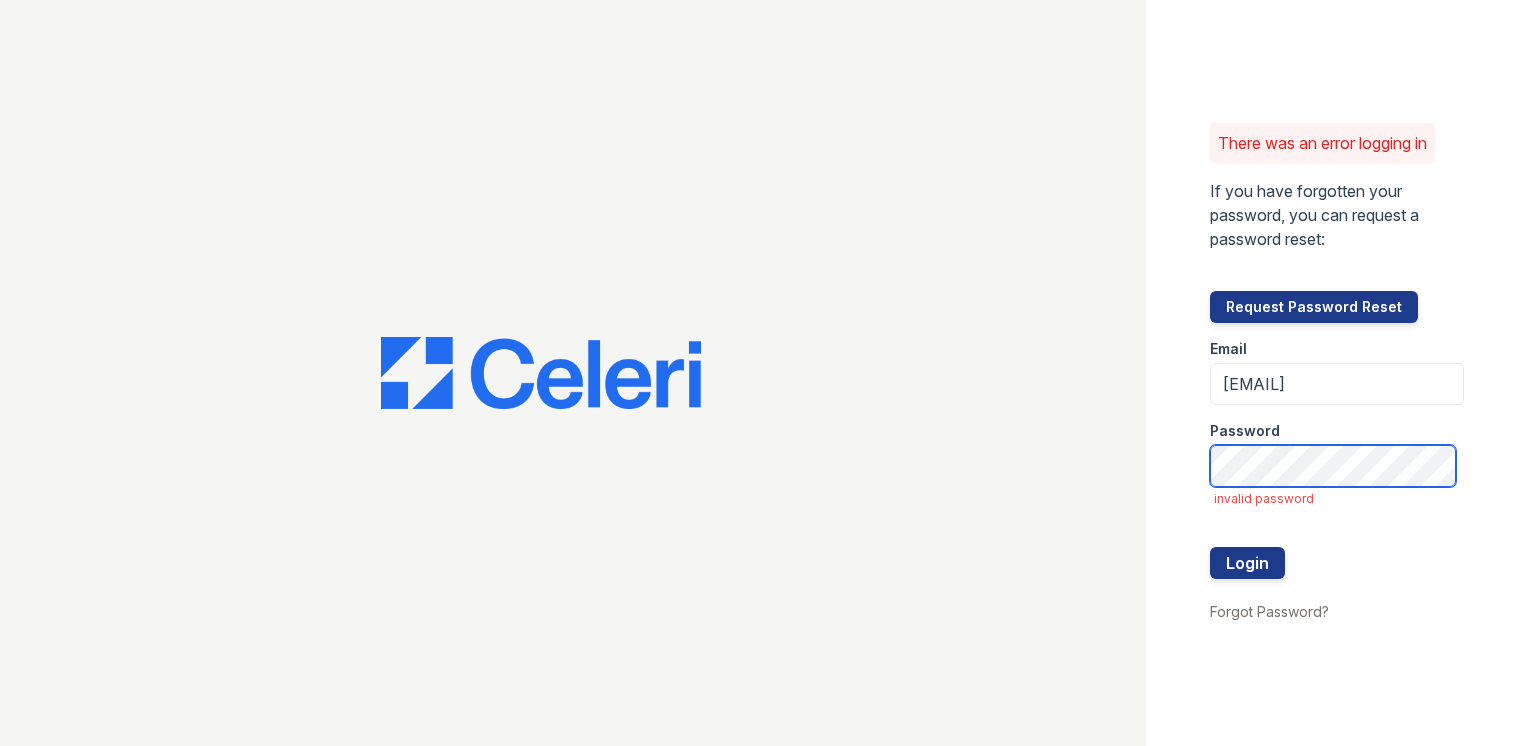 click on "There was an error logging in
If you have forgotten your password, you can request a password reset:
Request Password Reset
Email
lfountain@mmgmgt.com
Password
invalid password
Login
Forgot Password?" at bounding box center [1337, 373] 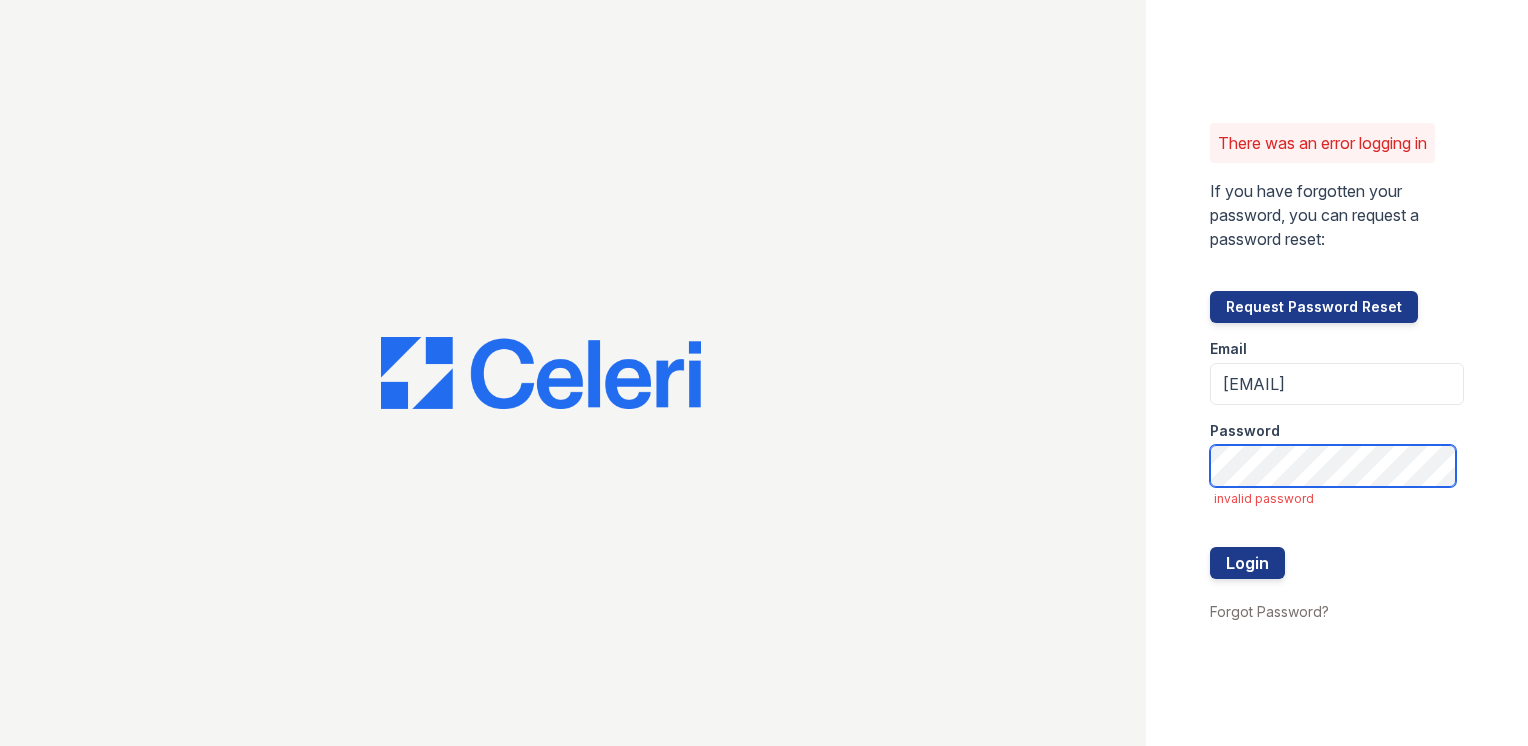 click on "Login" at bounding box center [1247, 563] 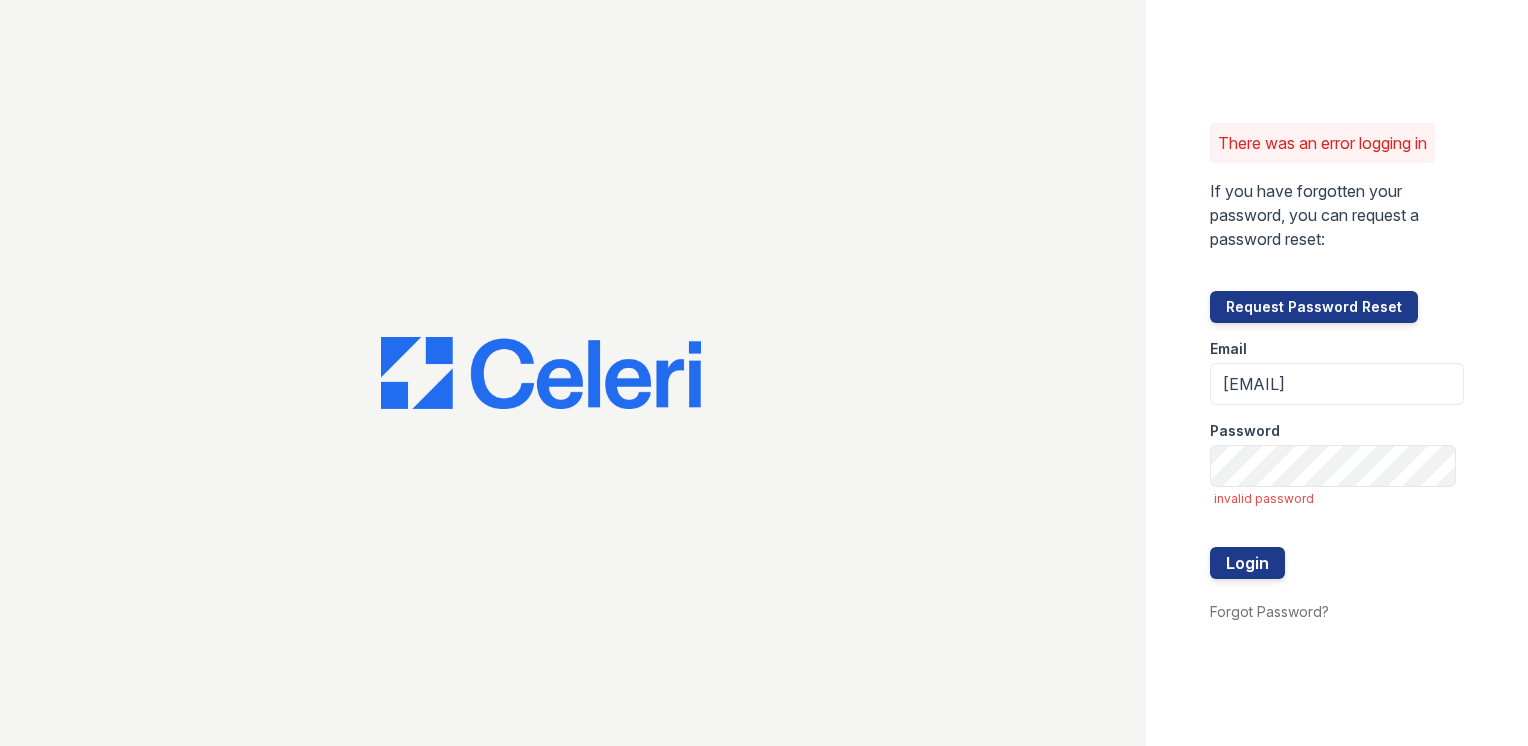 scroll, scrollTop: 0, scrollLeft: 0, axis: both 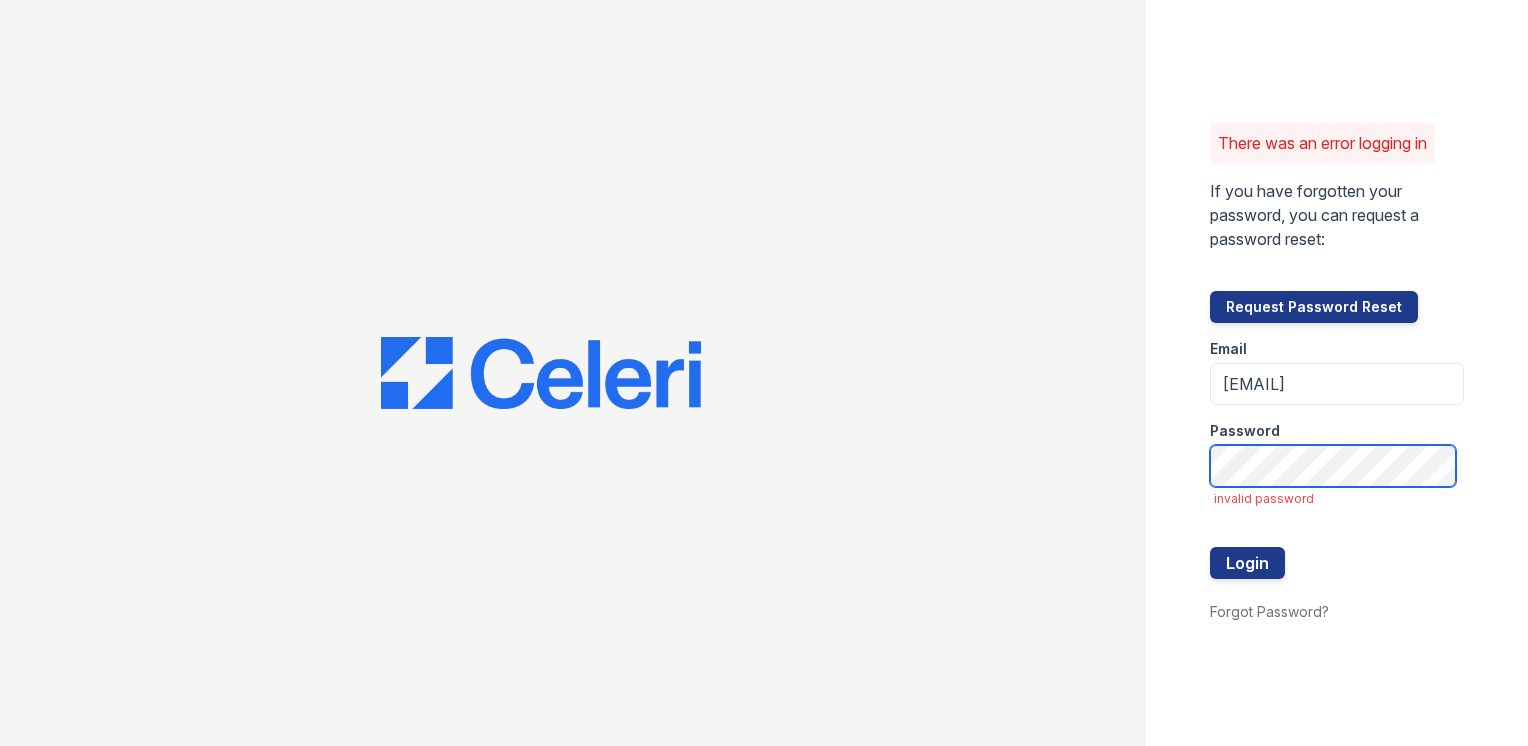 click on "Login" at bounding box center [1247, 563] 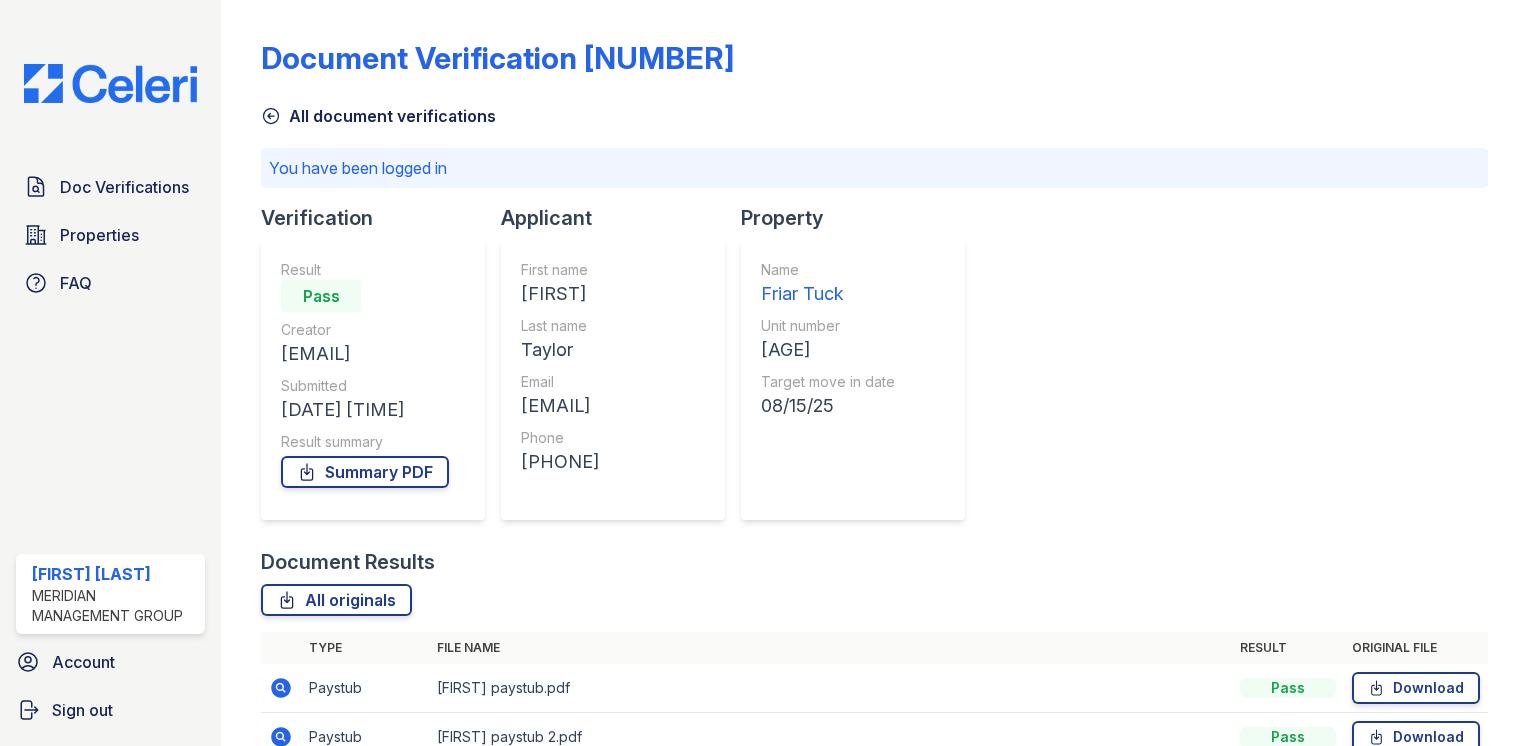 scroll, scrollTop: 0, scrollLeft: 0, axis: both 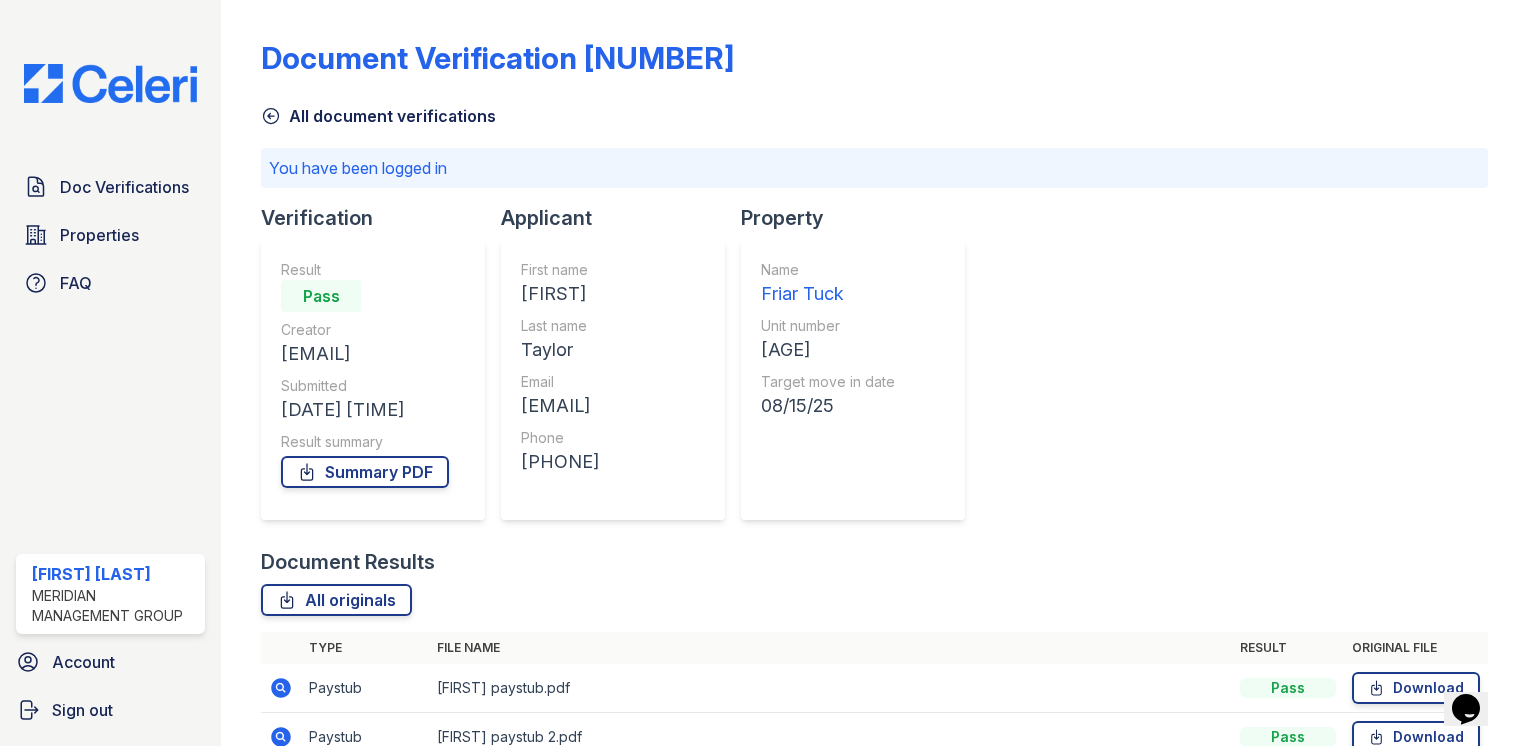 click 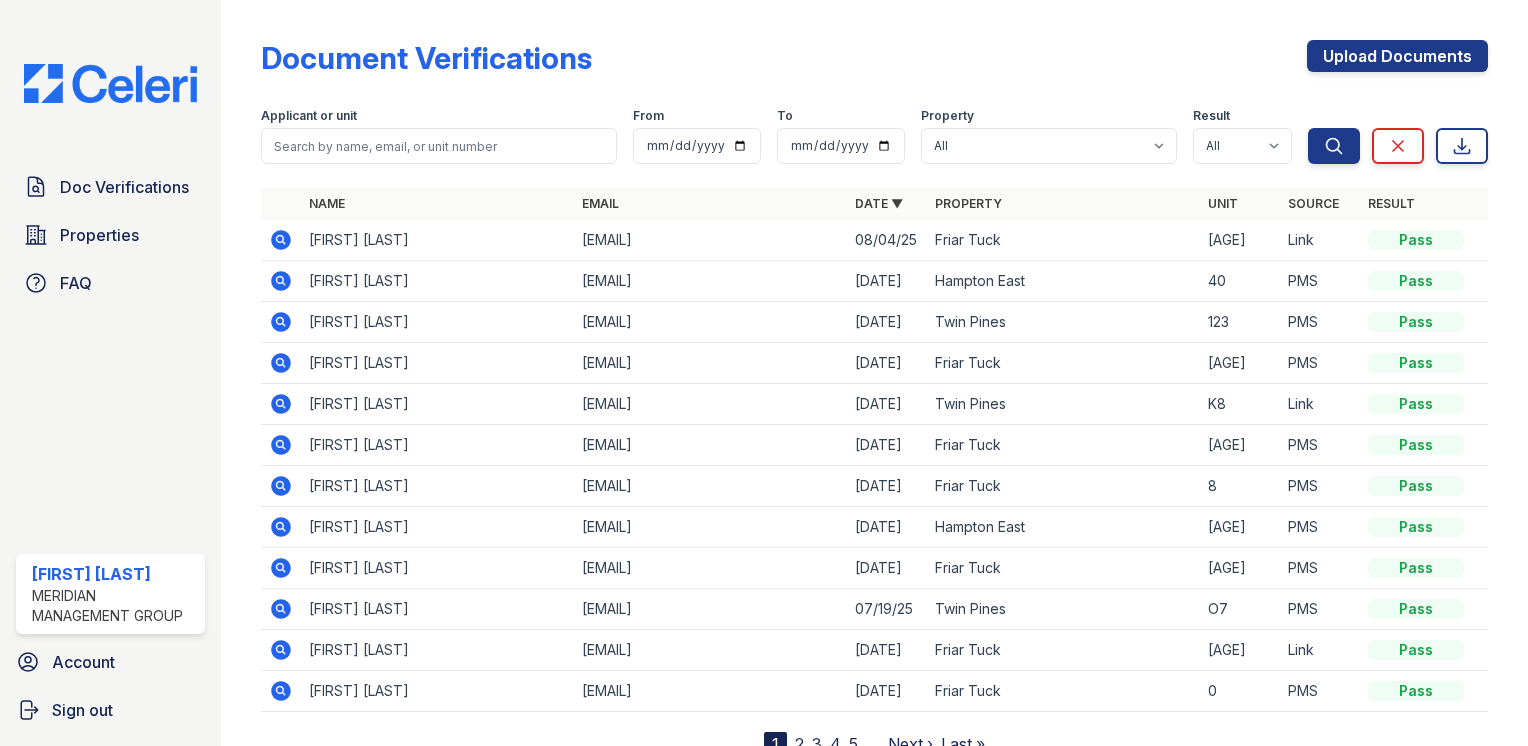 click 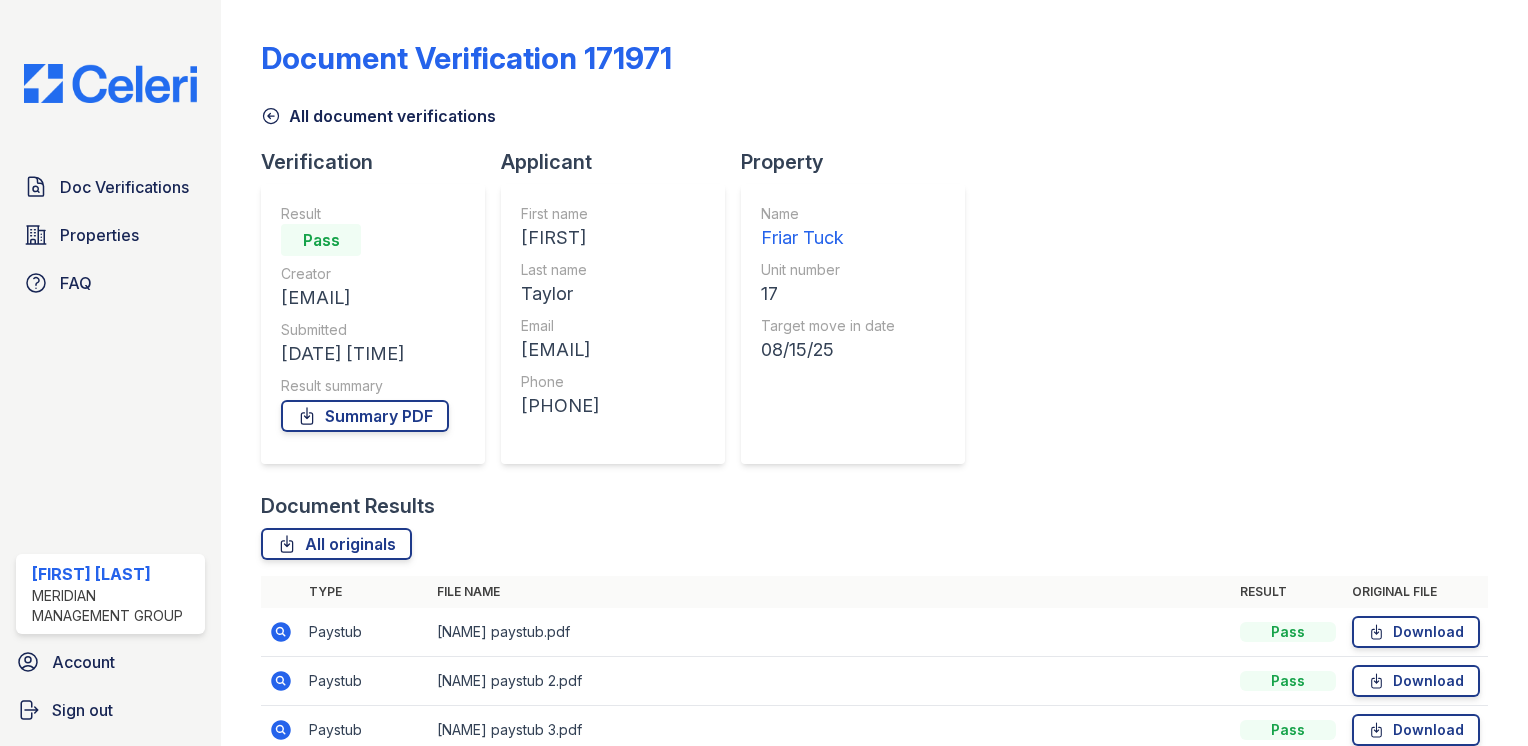 scroll, scrollTop: 0, scrollLeft: 0, axis: both 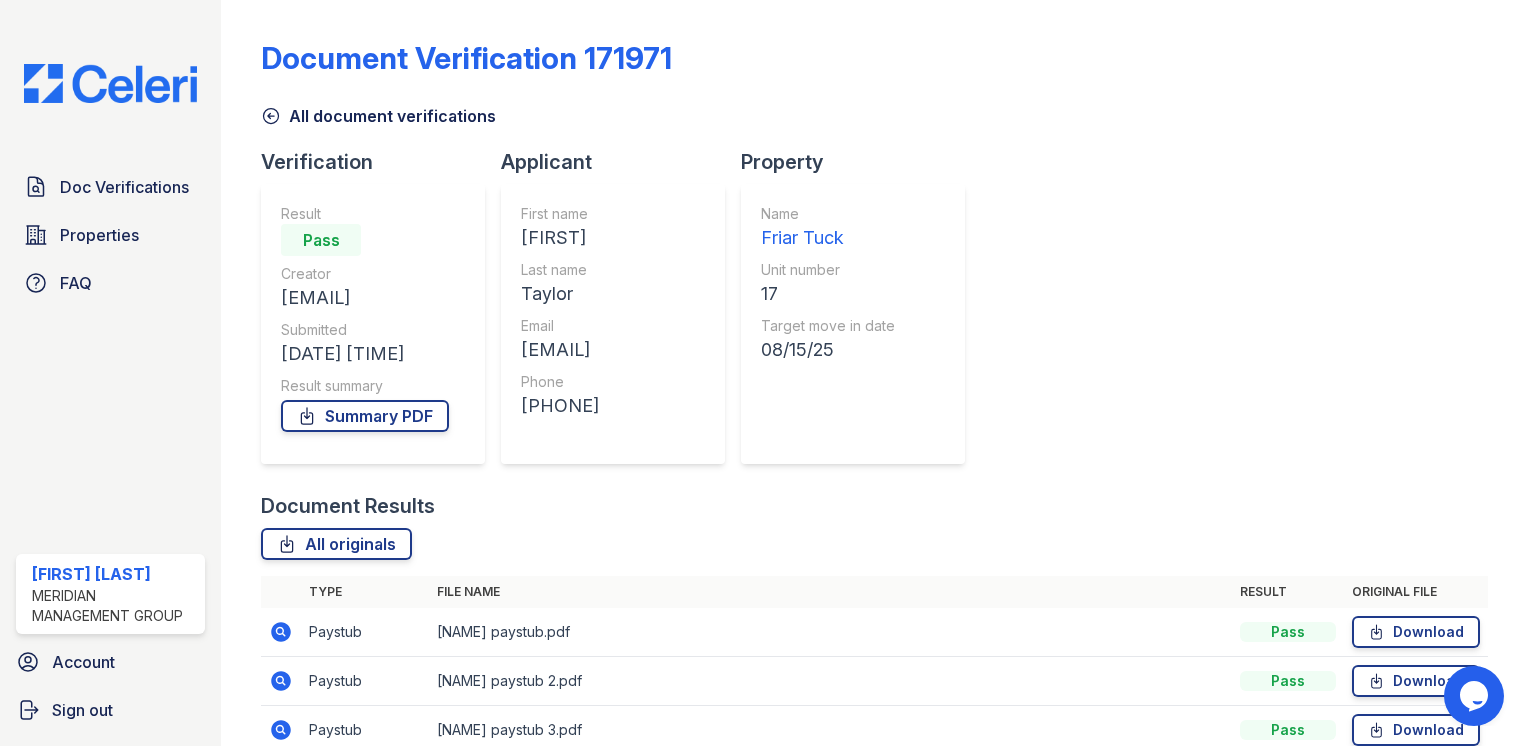 drag, startPoint x: 276, startPoint y: 114, endPoint x: 320, endPoint y: 118, distance: 44.181442 